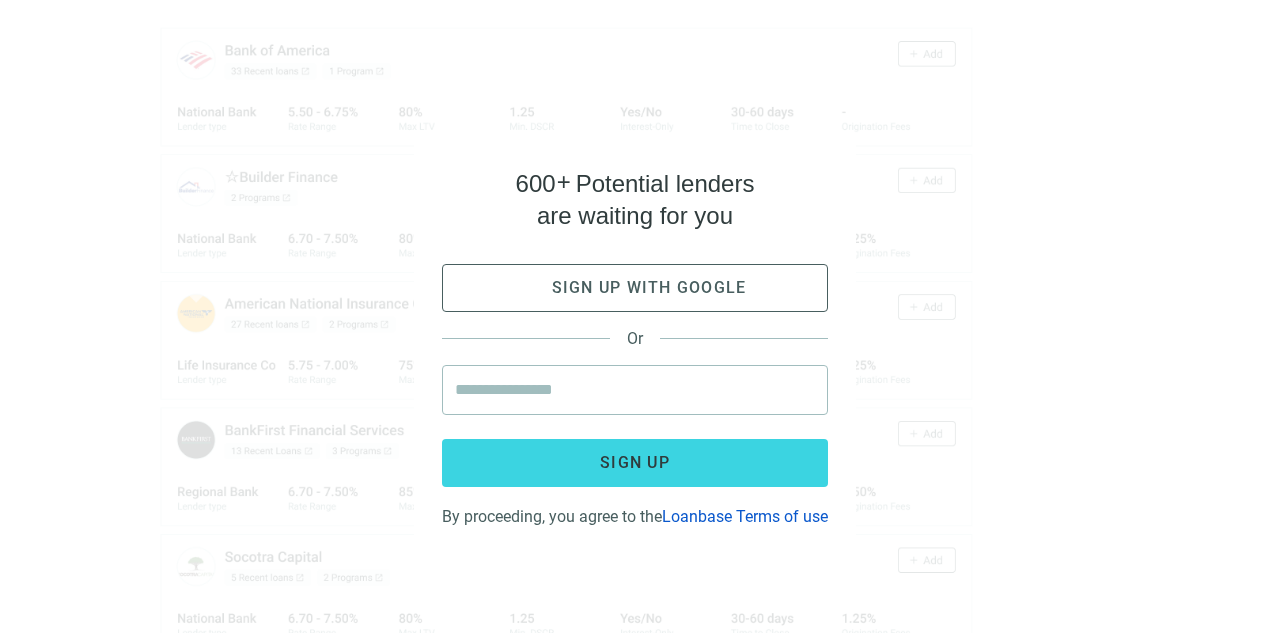 scroll, scrollTop: 0, scrollLeft: 0, axis: both 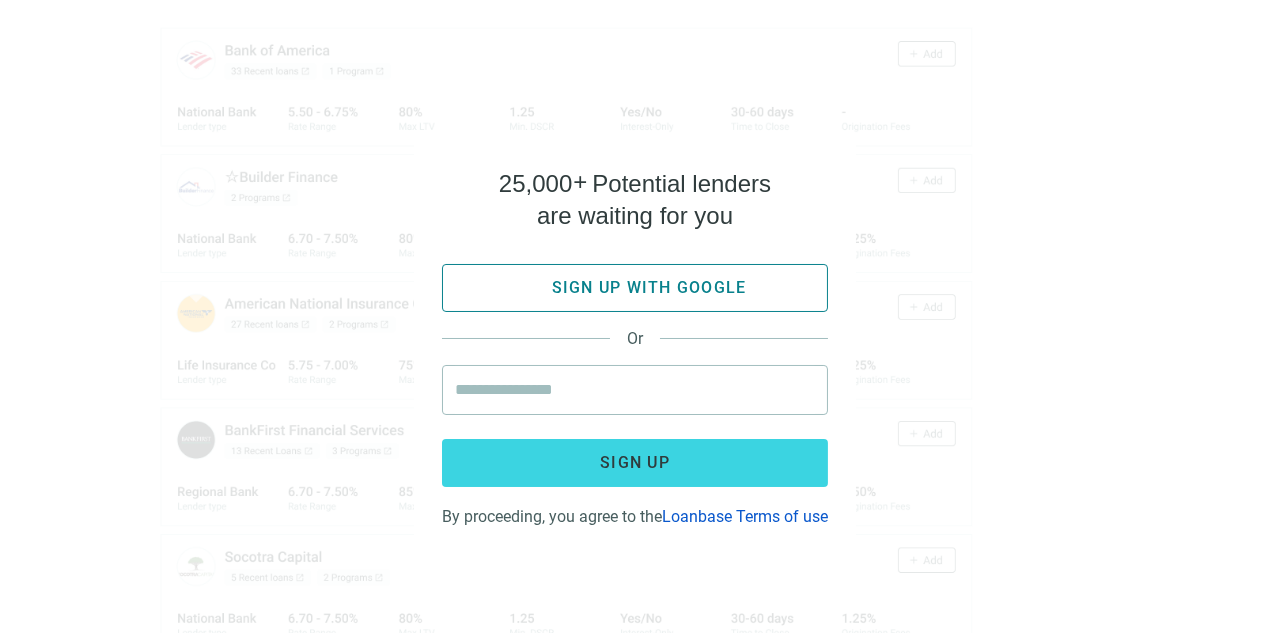 click on "Sign up with google" at bounding box center (649, 287) 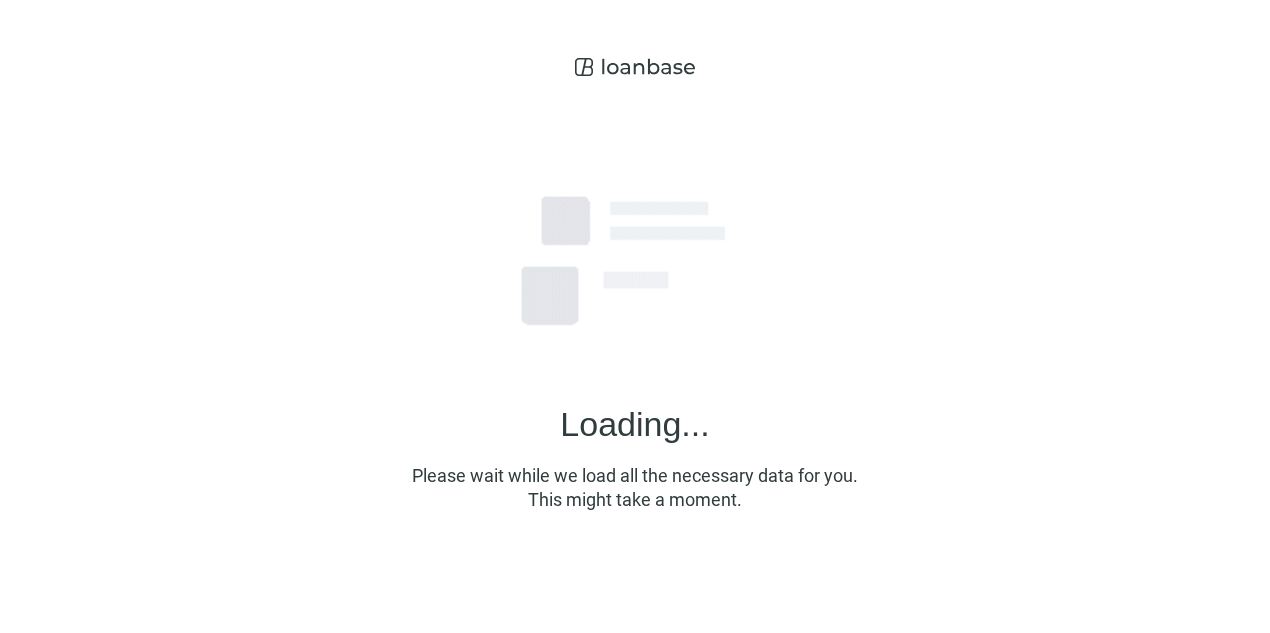 scroll, scrollTop: 0, scrollLeft: 0, axis: both 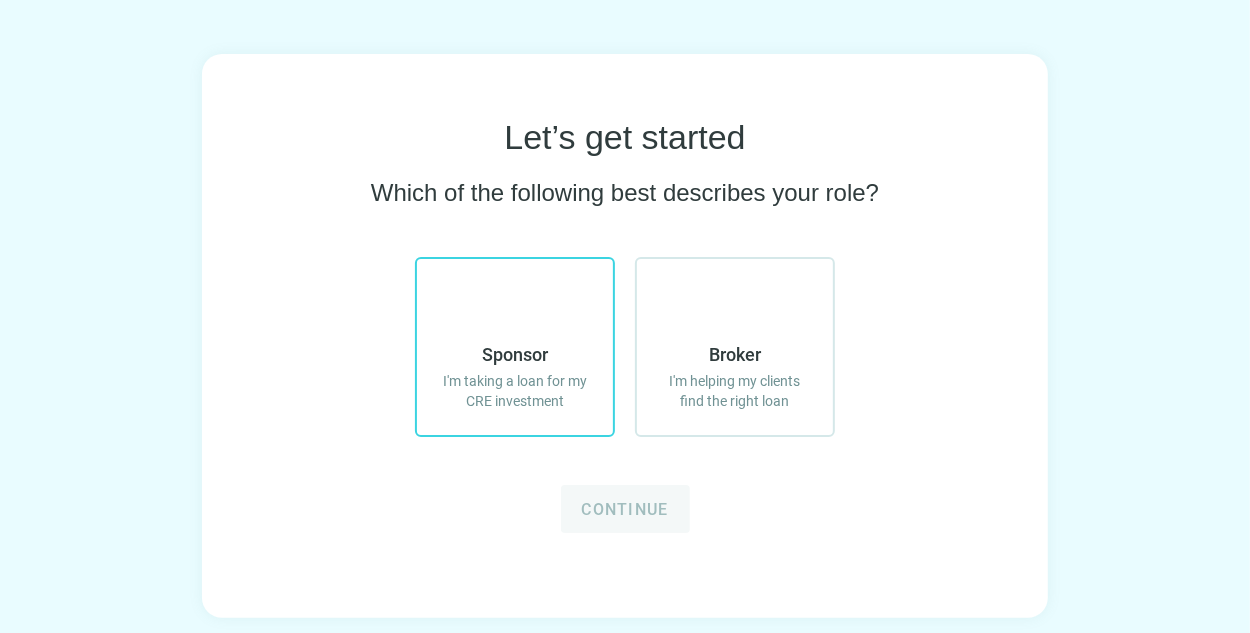 click on "I'm taking a loan for my CRE investment" at bounding box center [515, 391] 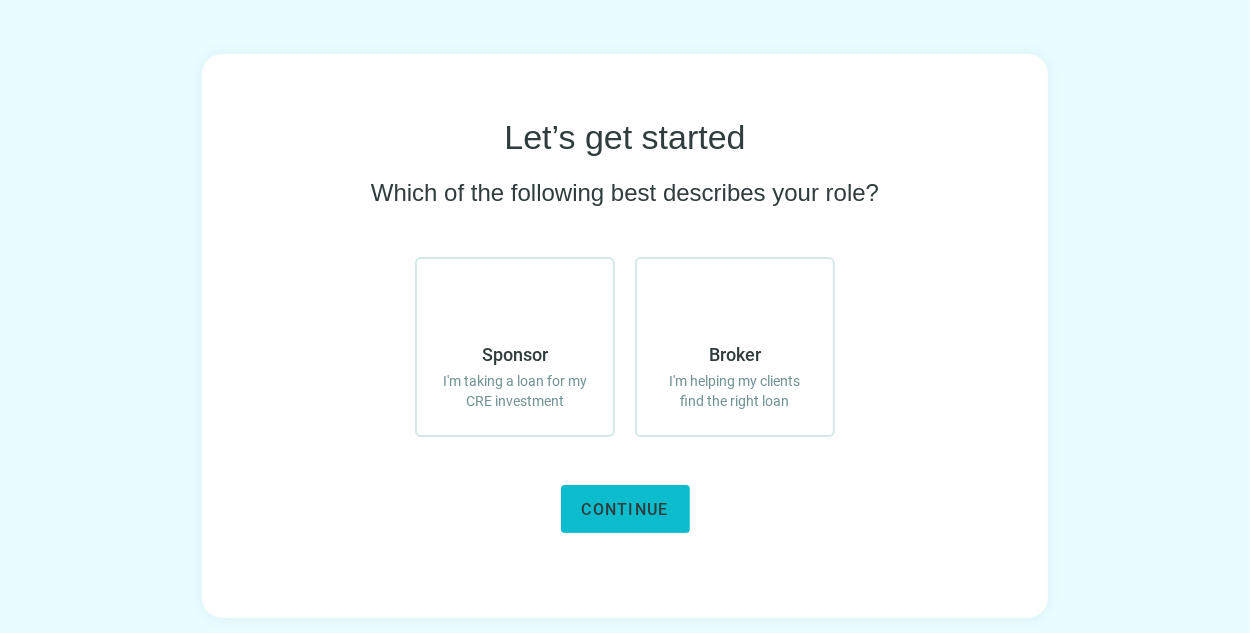 click on "Continue" at bounding box center [625, 509] 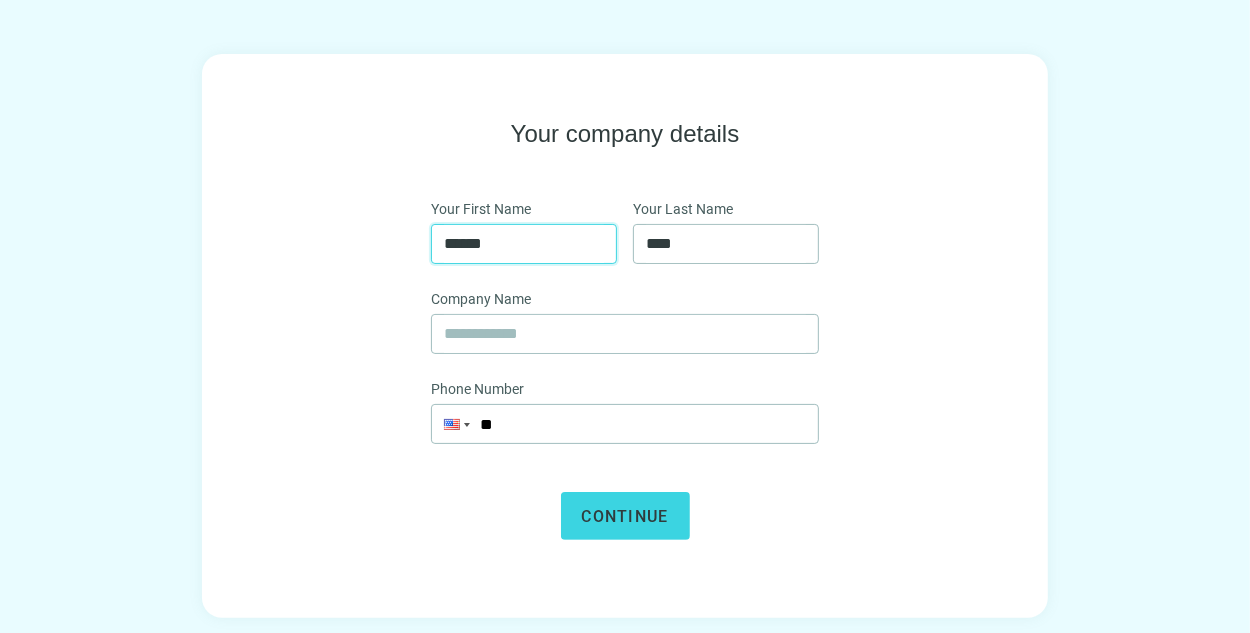 click on "******" at bounding box center (524, 244) 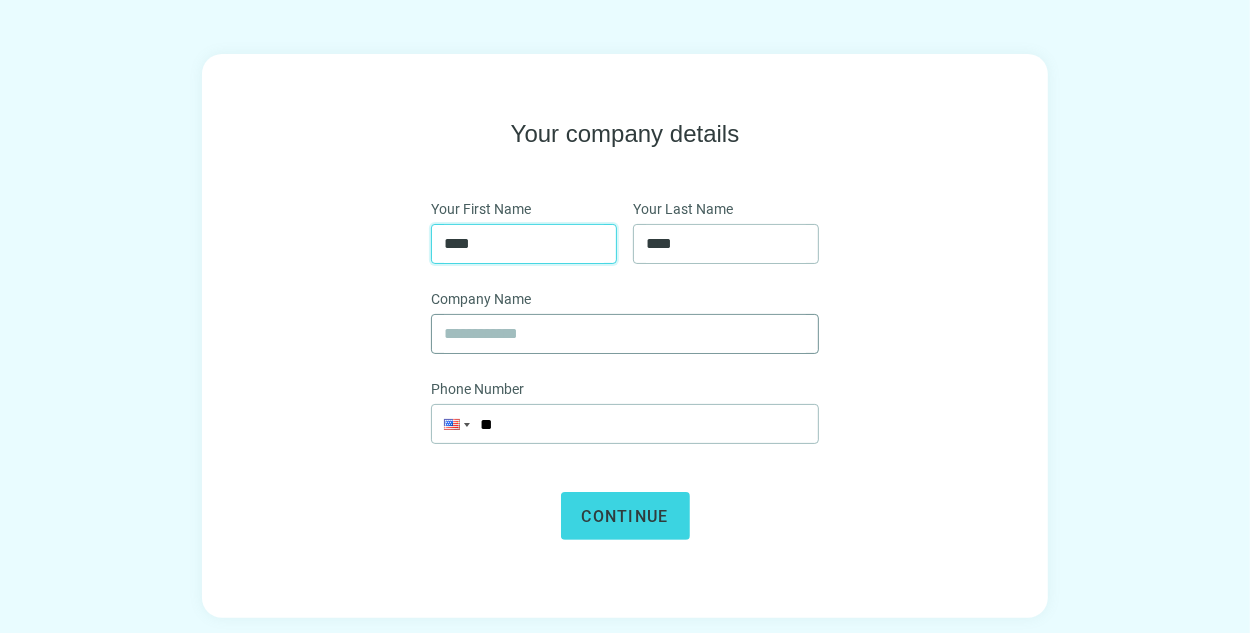 type on "****" 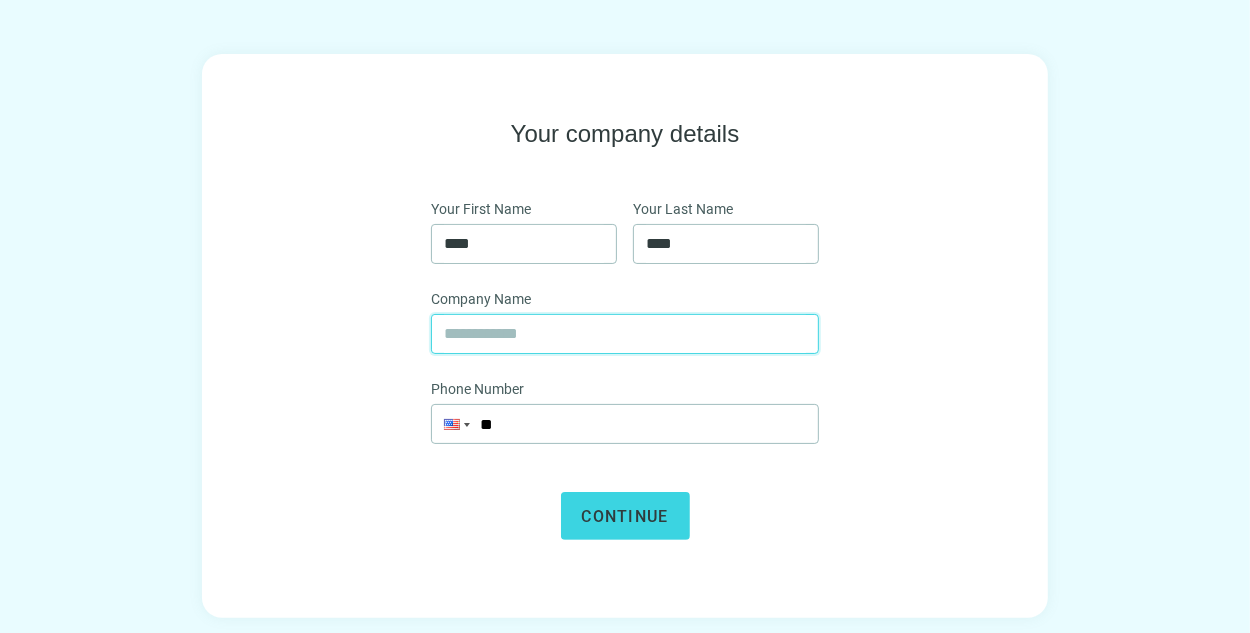 type on "**********" 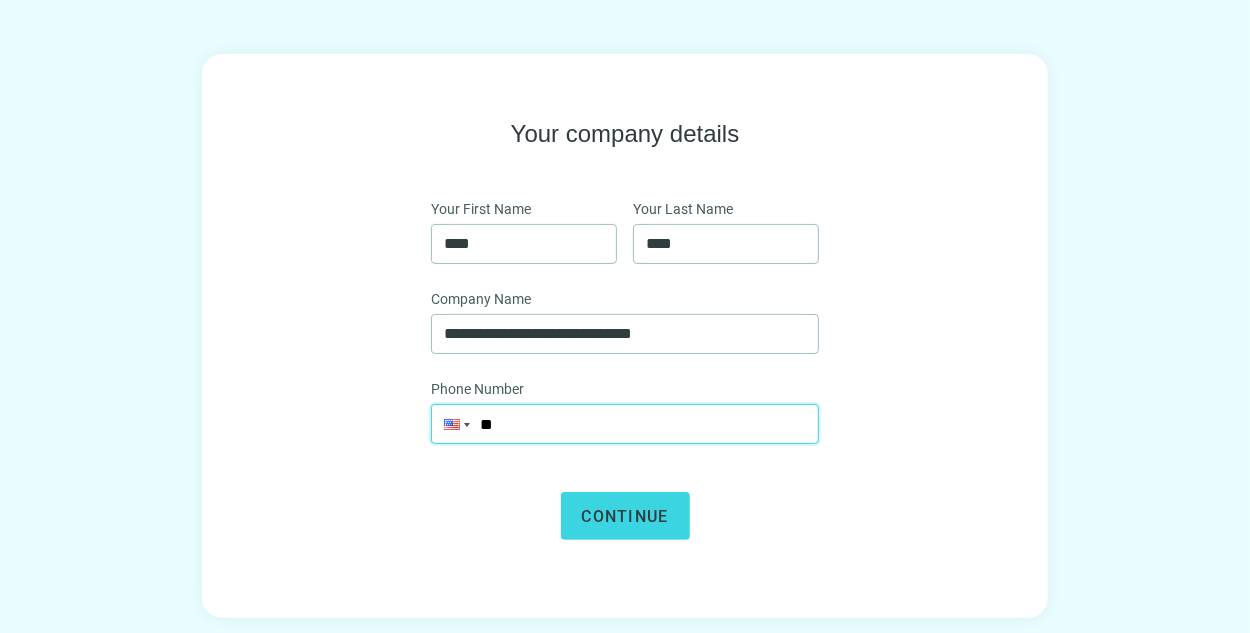 click on "**" at bounding box center [625, 424] 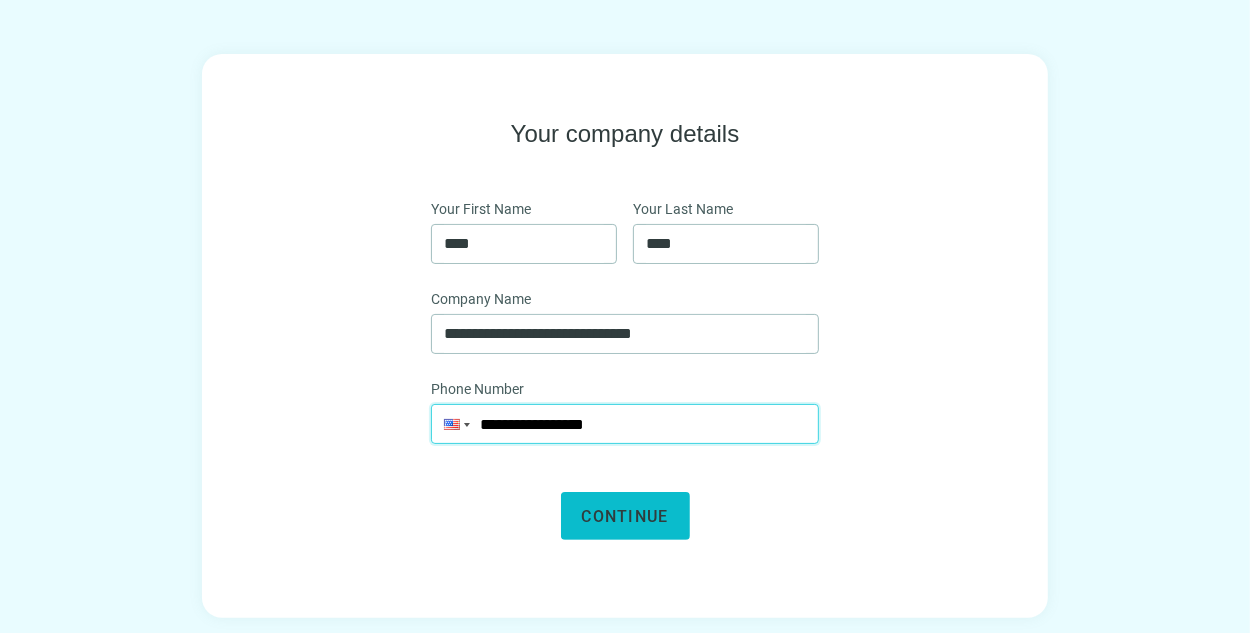 type on "**********" 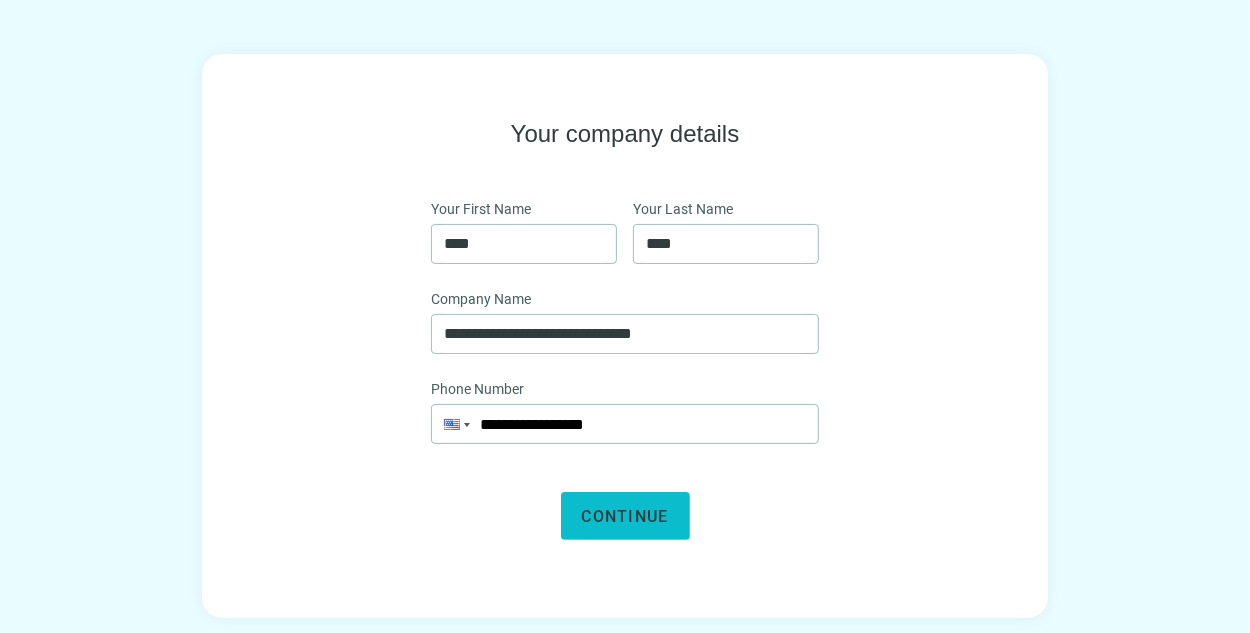 click on "Continue" at bounding box center [625, 516] 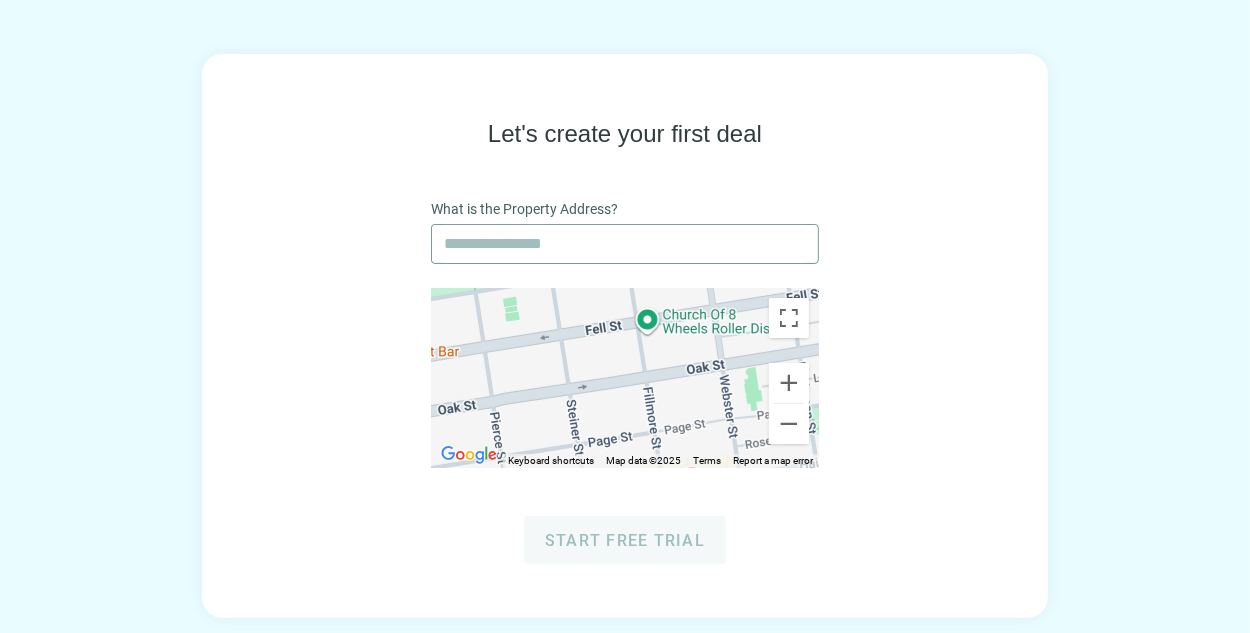 click at bounding box center [625, 244] 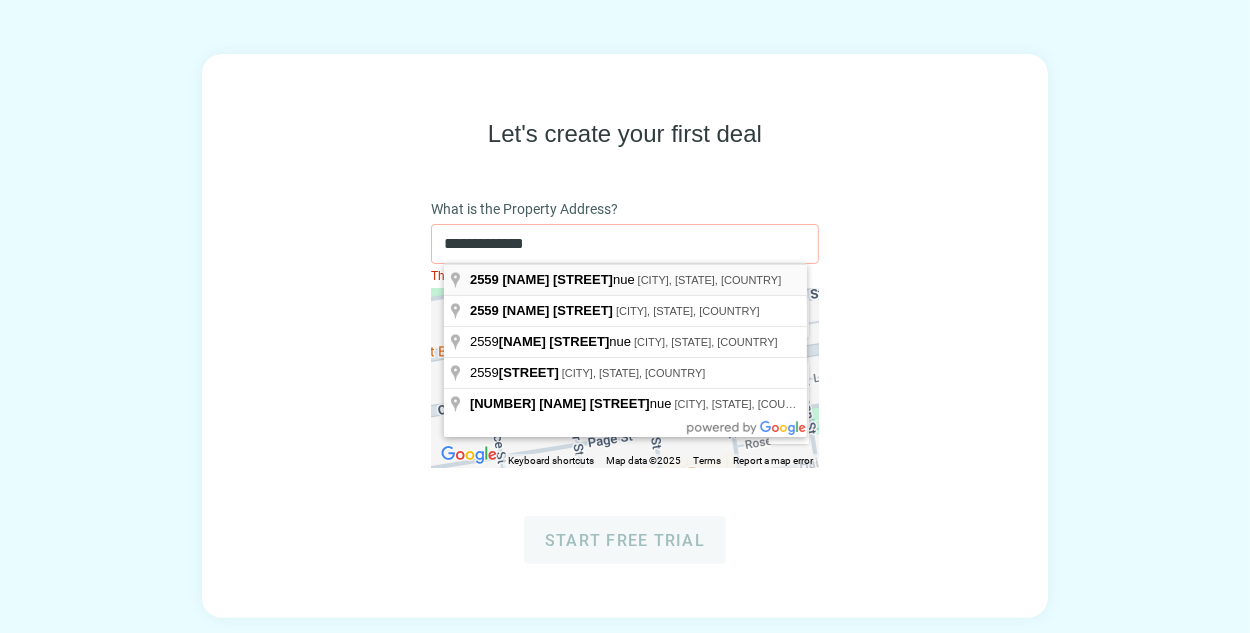 type on "**********" 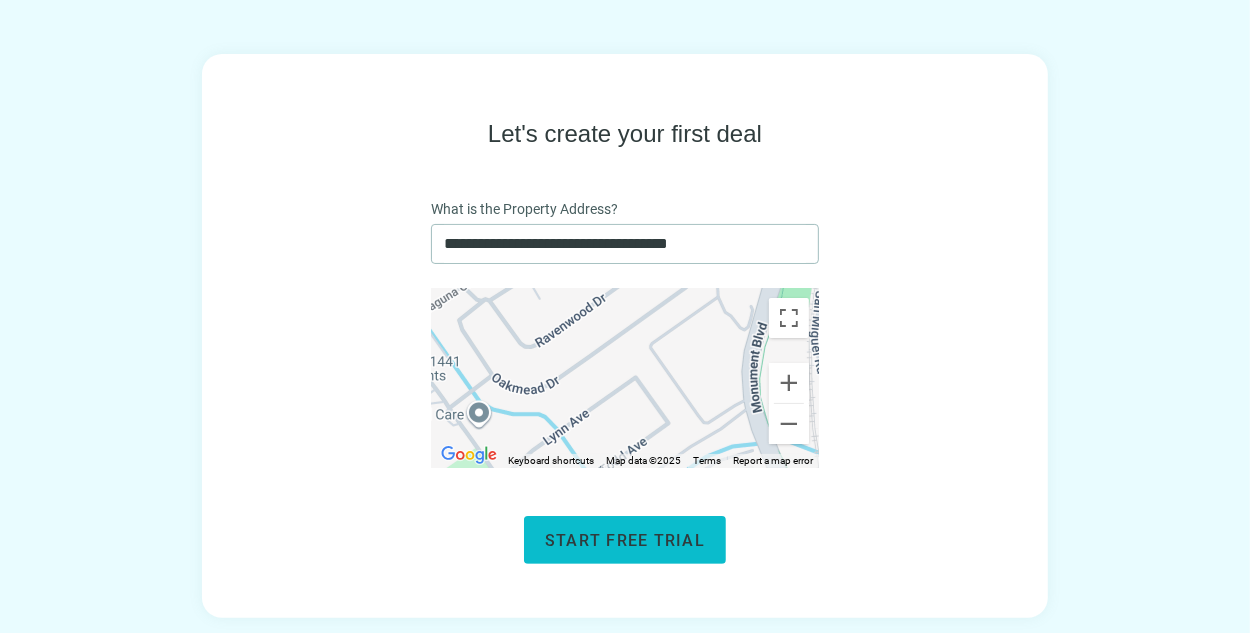 click on "Start free trial" at bounding box center [625, 540] 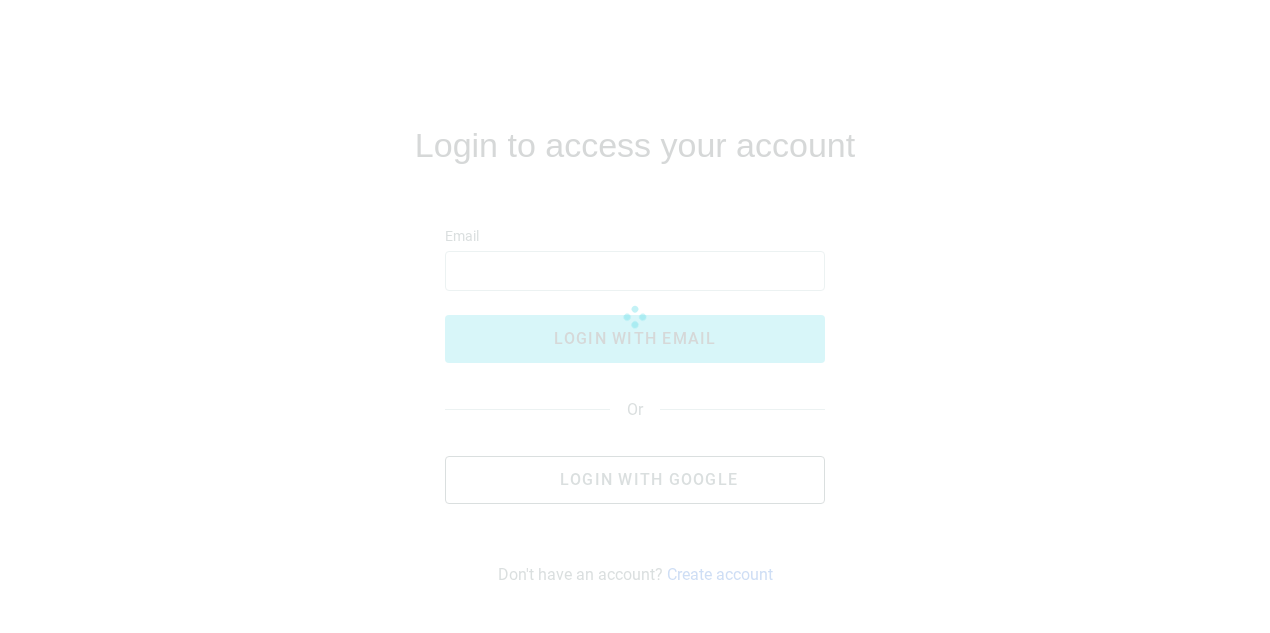 scroll, scrollTop: 0, scrollLeft: 0, axis: both 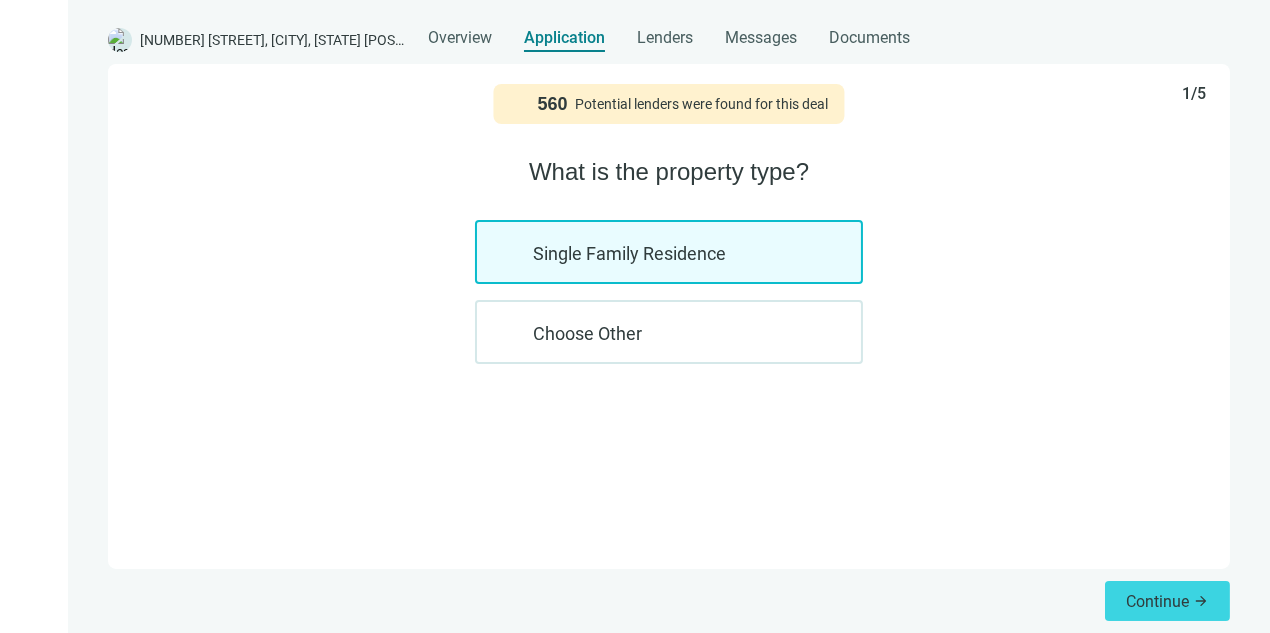 click on "Single Family Residence" at bounding box center [669, 252] 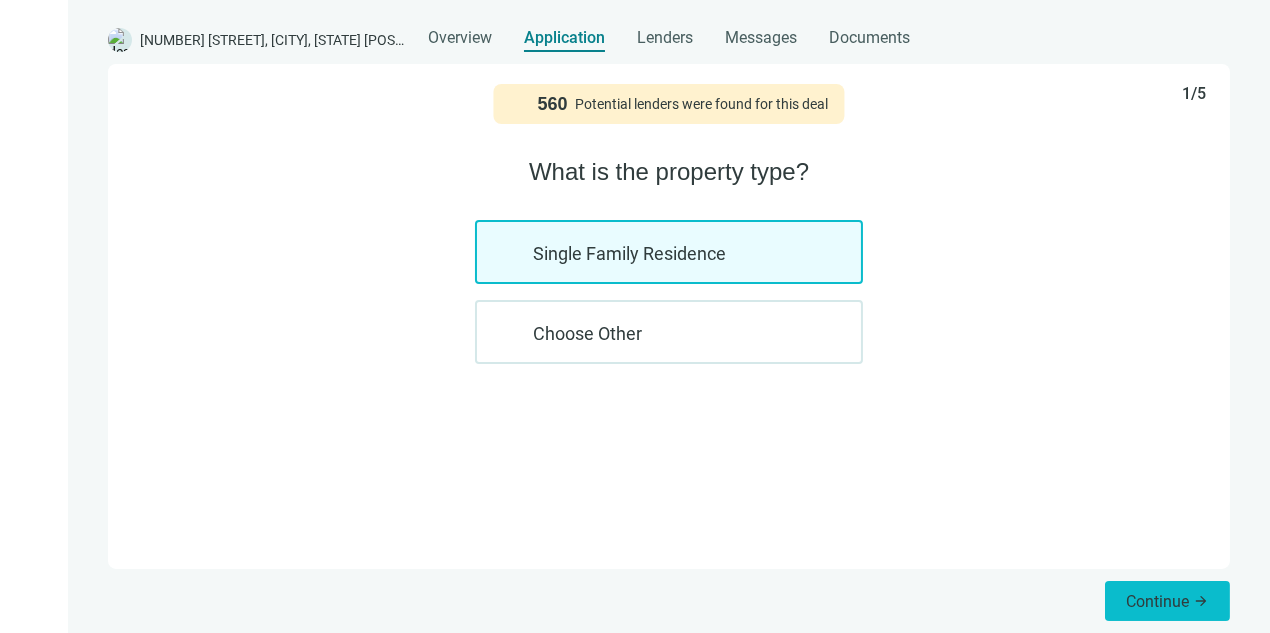 click on "Continue" at bounding box center [1157, 601] 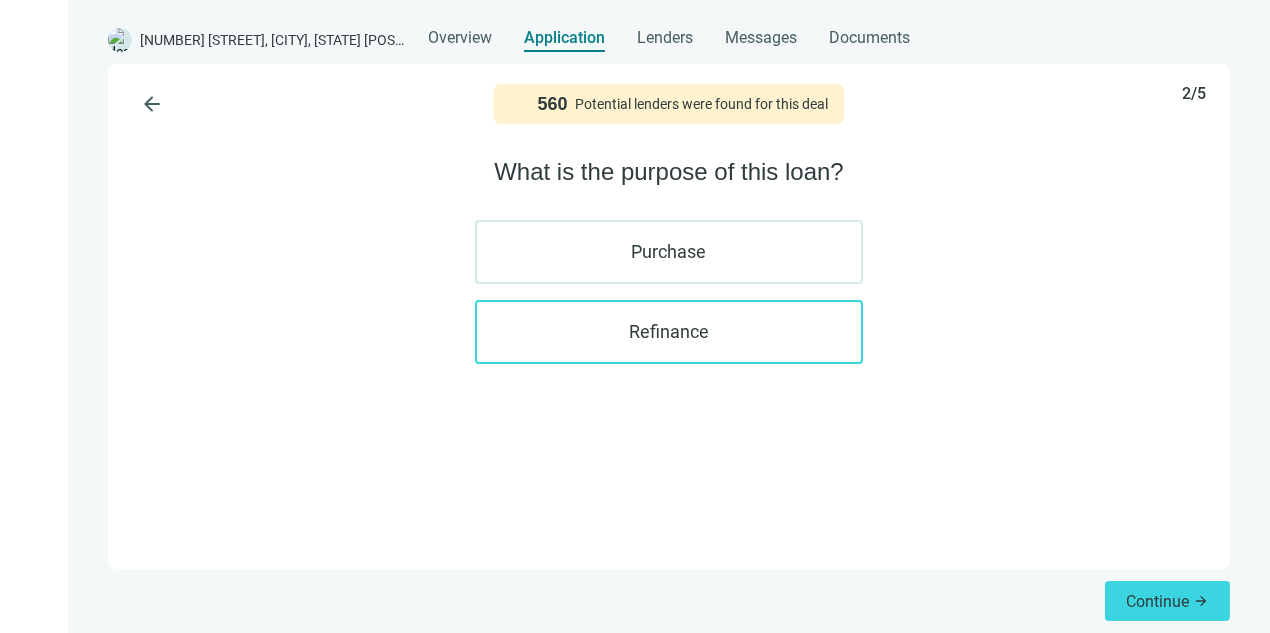 click on "Refinance" at bounding box center (669, 332) 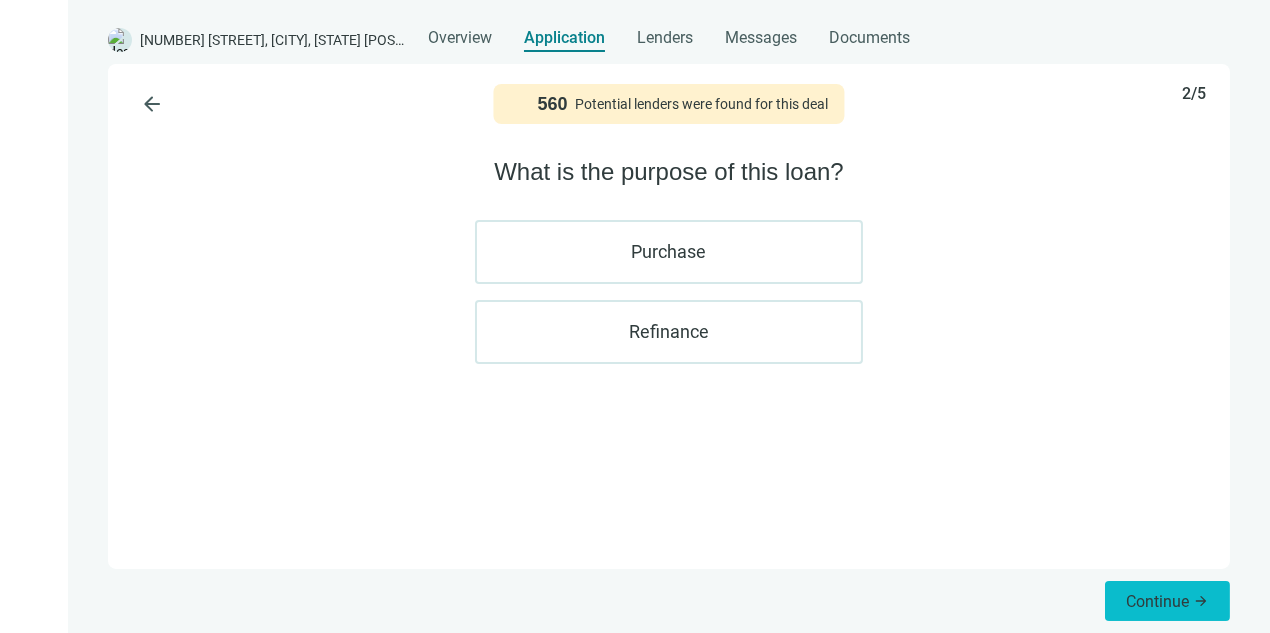 click on "Continue" at bounding box center (1157, 601) 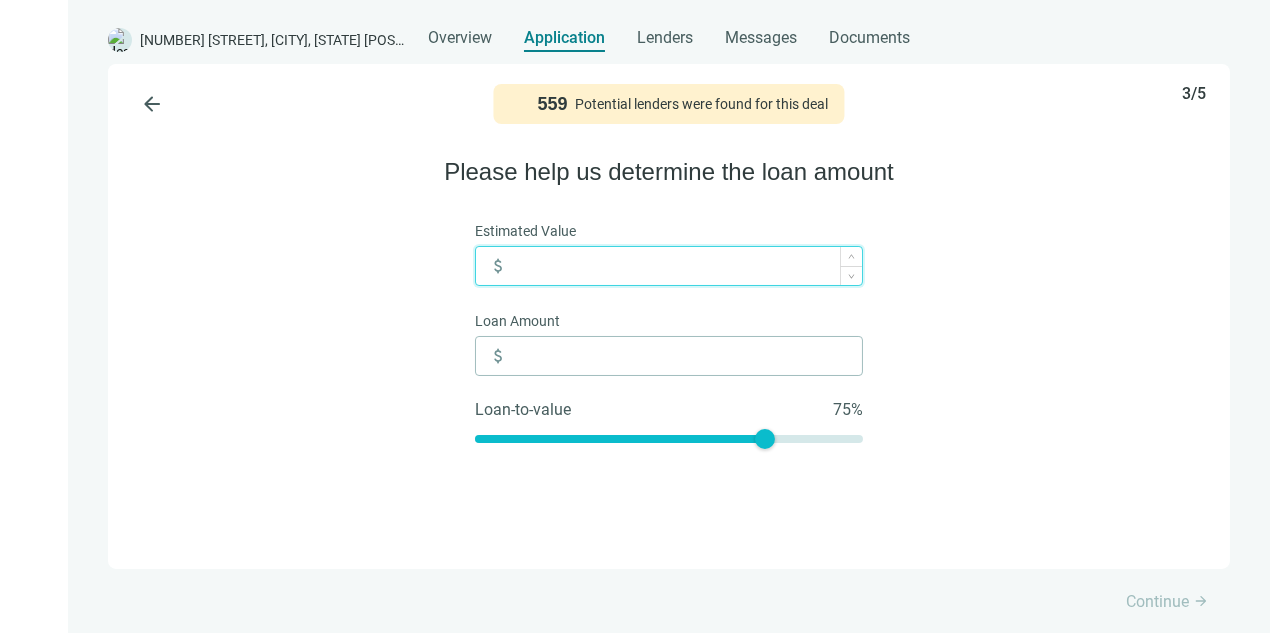 click at bounding box center (687, 266) 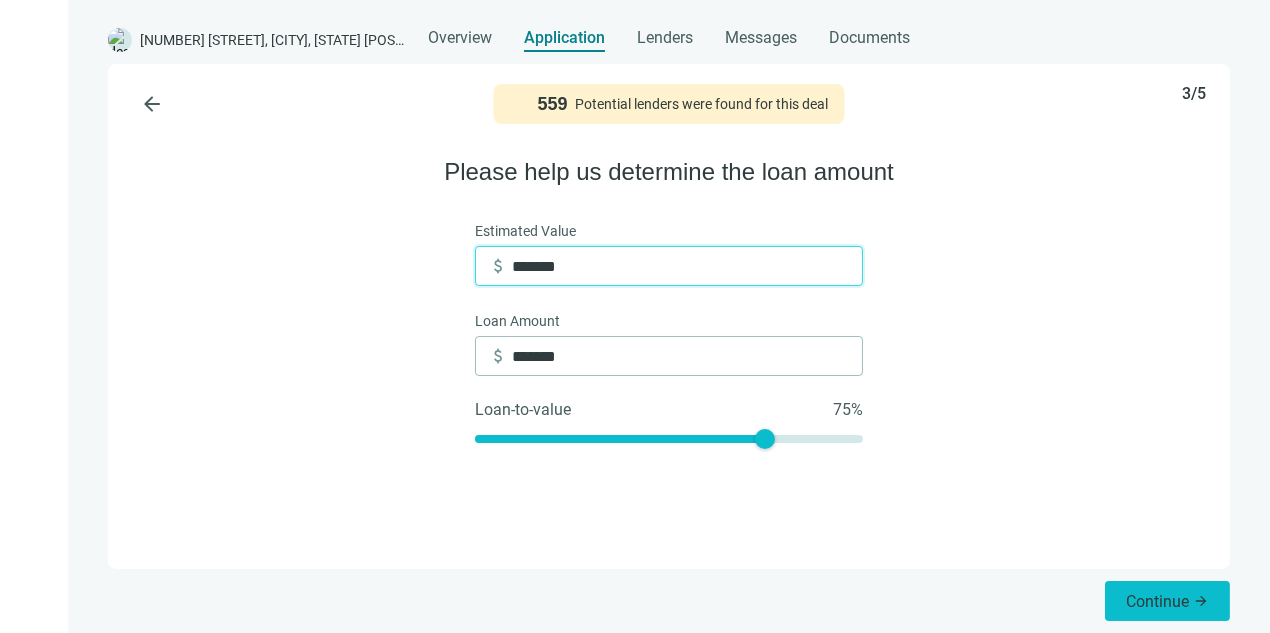 type on "*******" 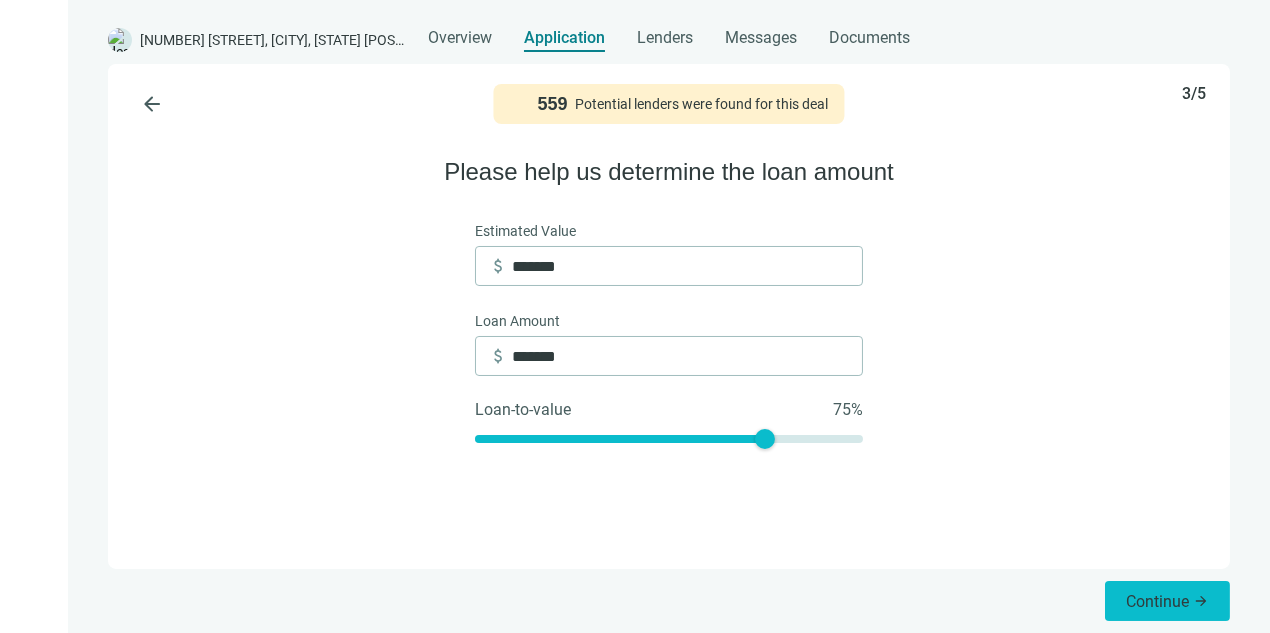 click on "Continue" at bounding box center [1157, 601] 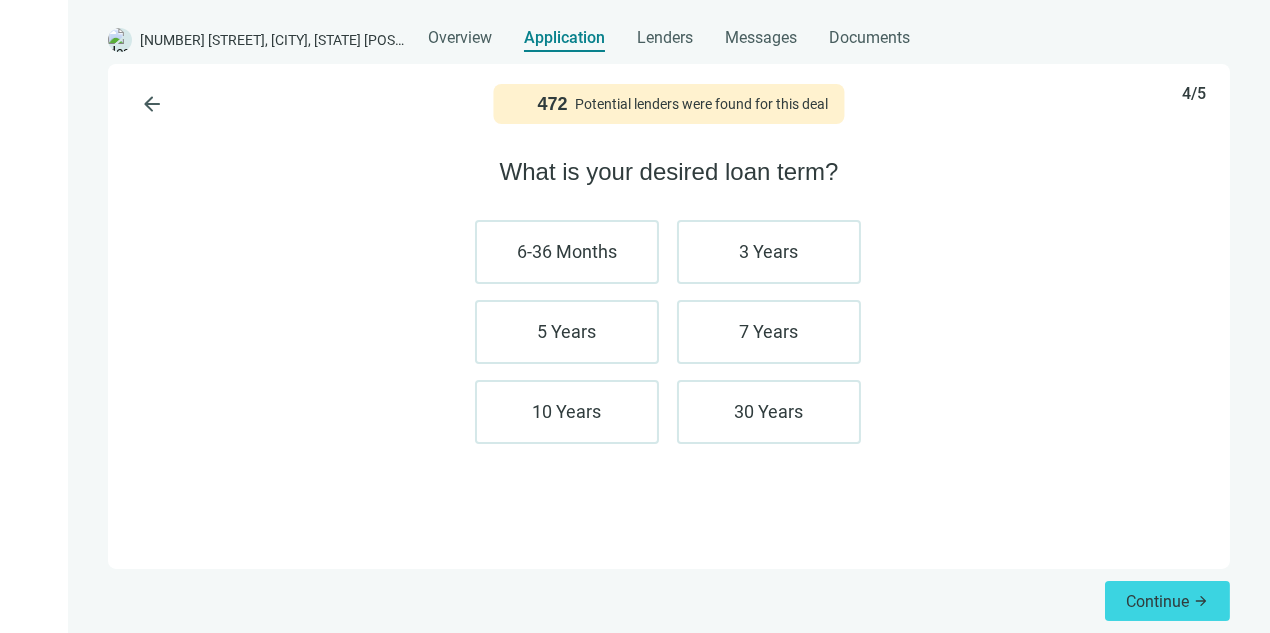 click on "Continue" at bounding box center (1157, 601) 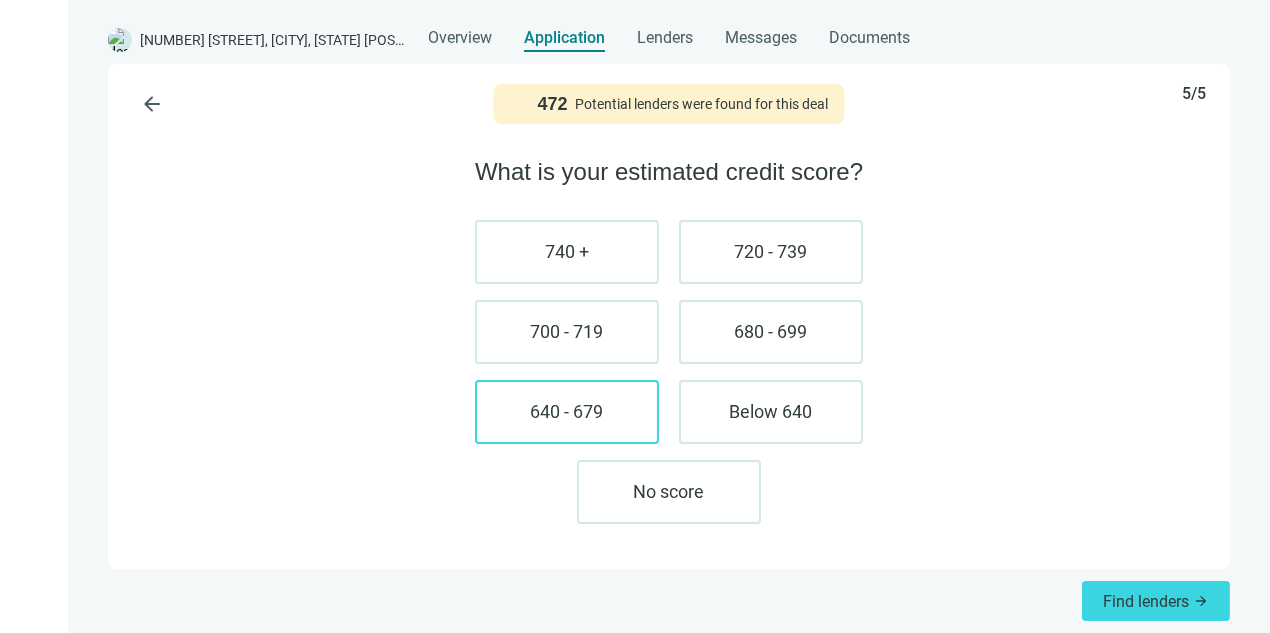 click on "640 - 679" at bounding box center (567, 412) 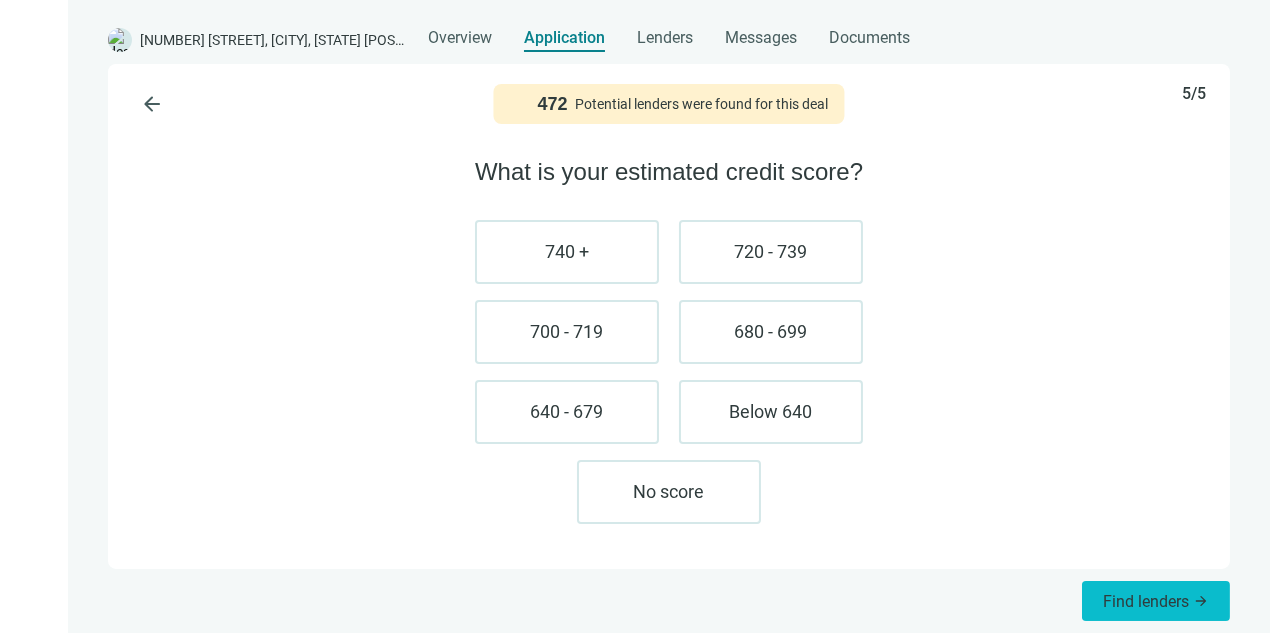 click on "Find lenders" at bounding box center [1146, 601] 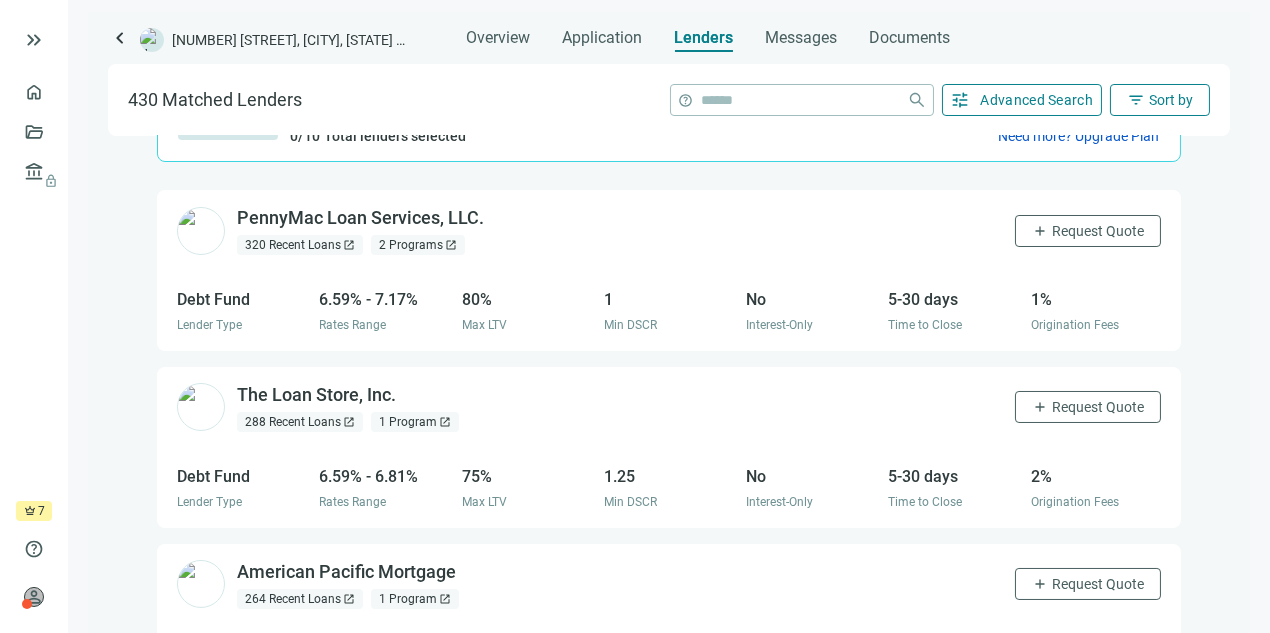 scroll, scrollTop: 0, scrollLeft: 0, axis: both 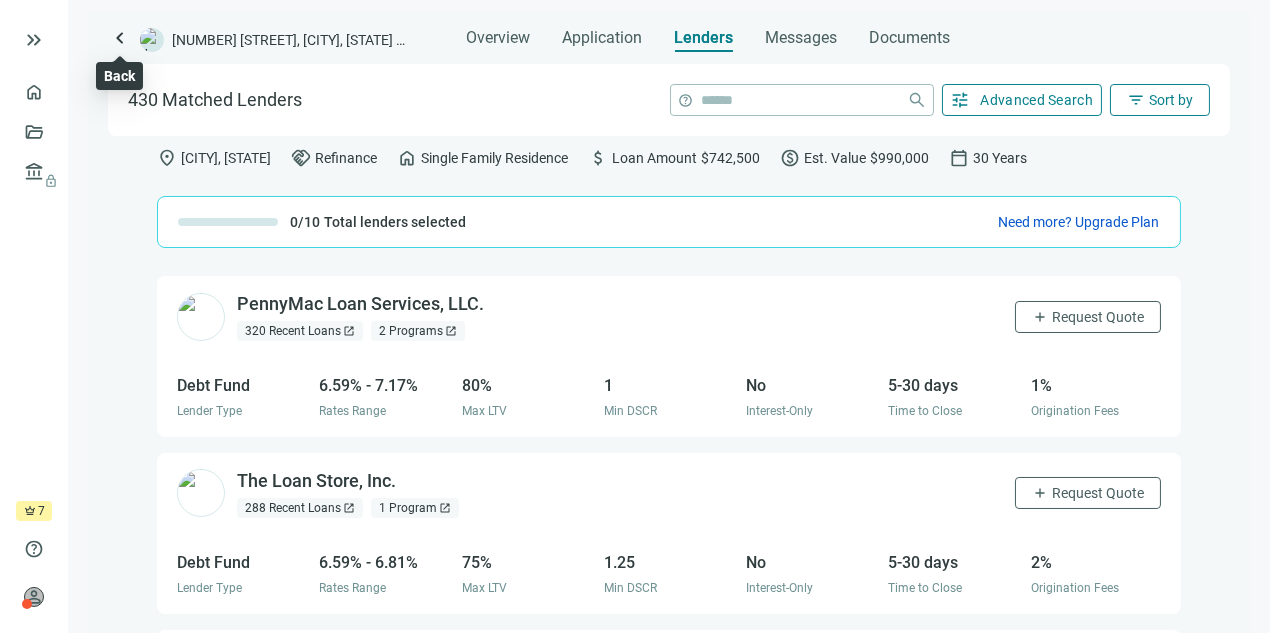 click on "keyboard_arrow_left" at bounding box center (120, 38) 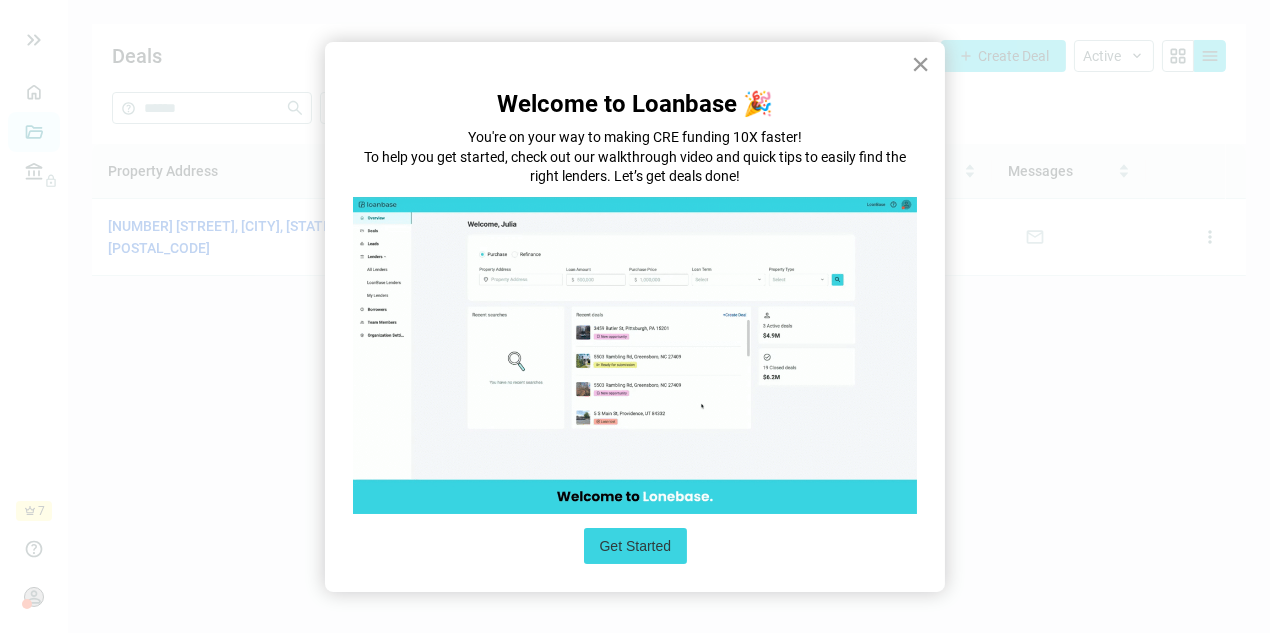 click on "×" at bounding box center [920, 64] 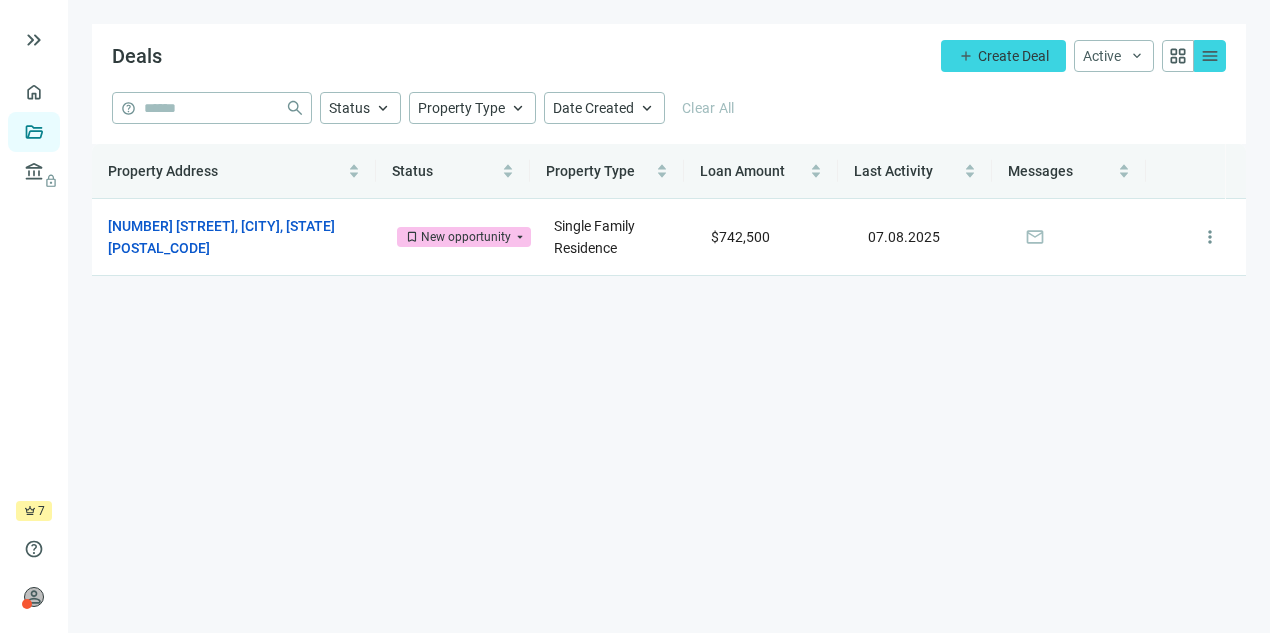 scroll, scrollTop: 0, scrollLeft: 0, axis: both 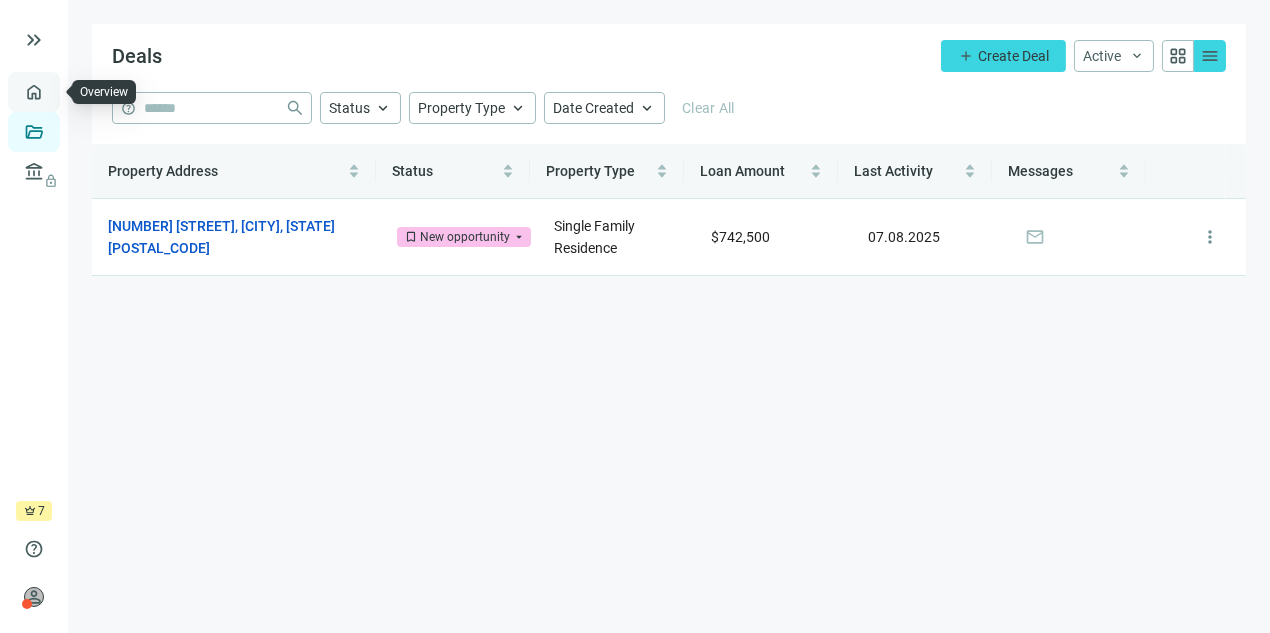 click on "Overview" at bounding box center (79, 92) 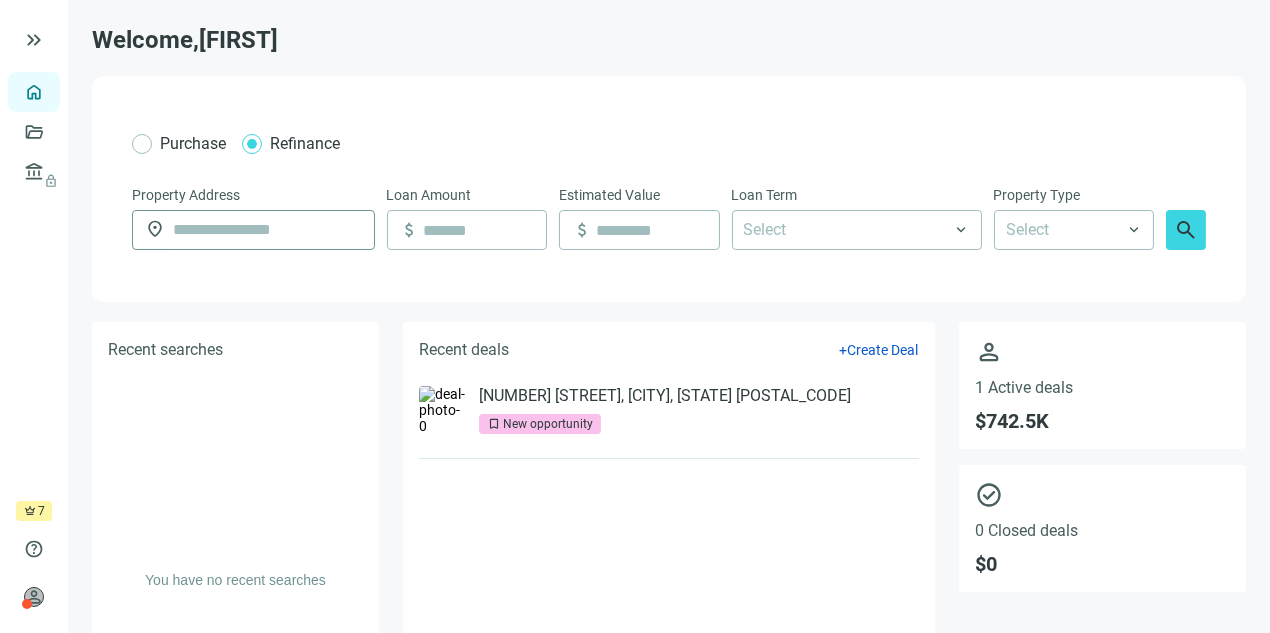 click at bounding box center (267, 230) 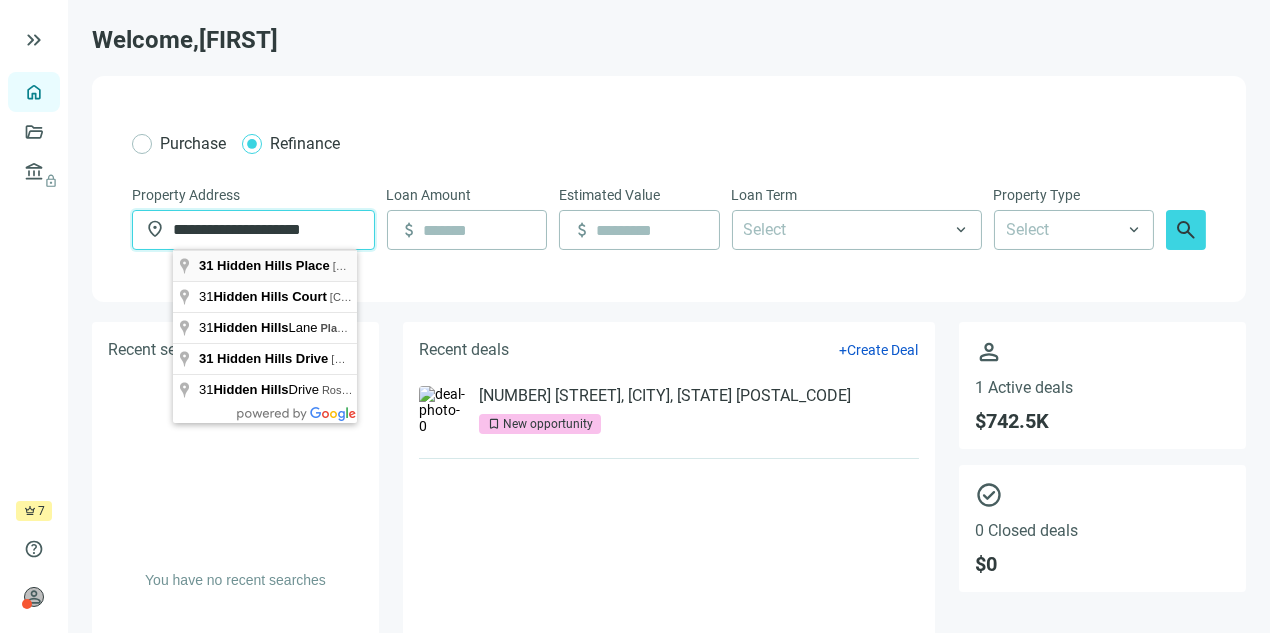 type on "**********" 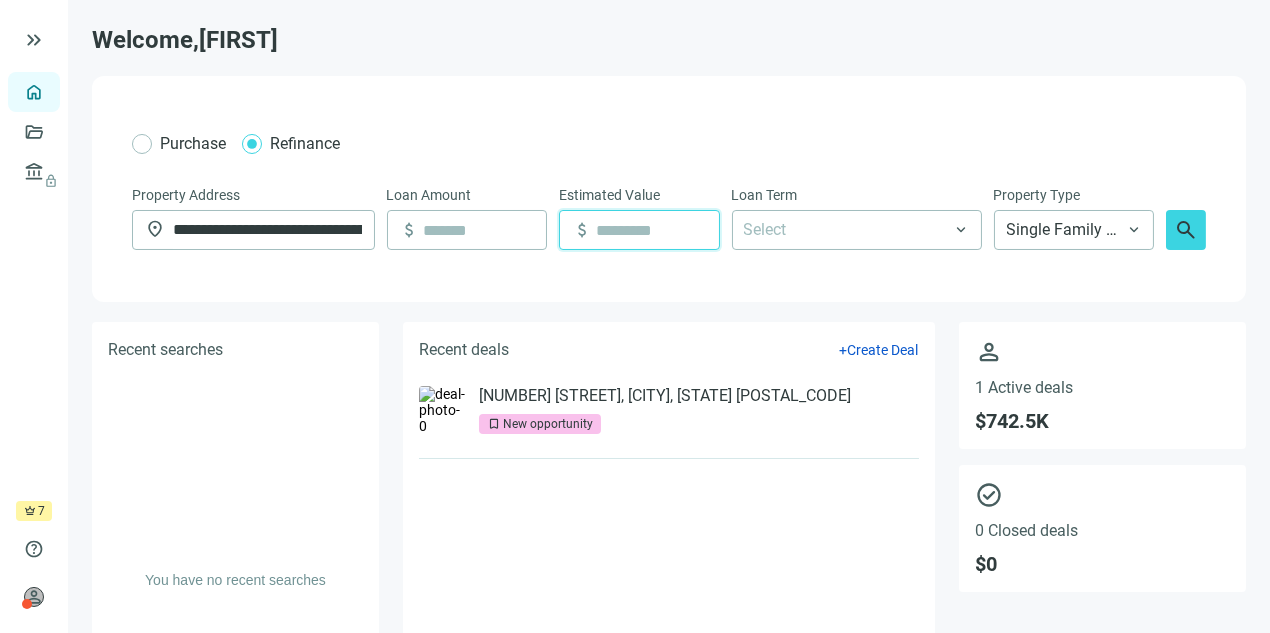 click at bounding box center (657, 230) 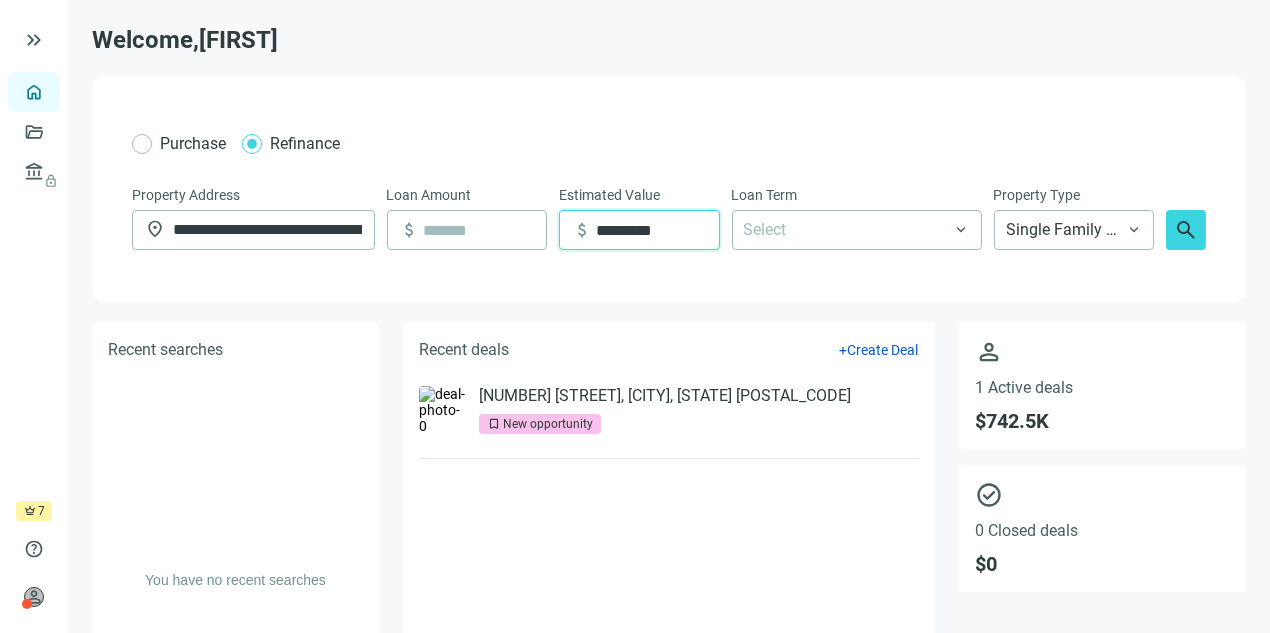 type on "*********" 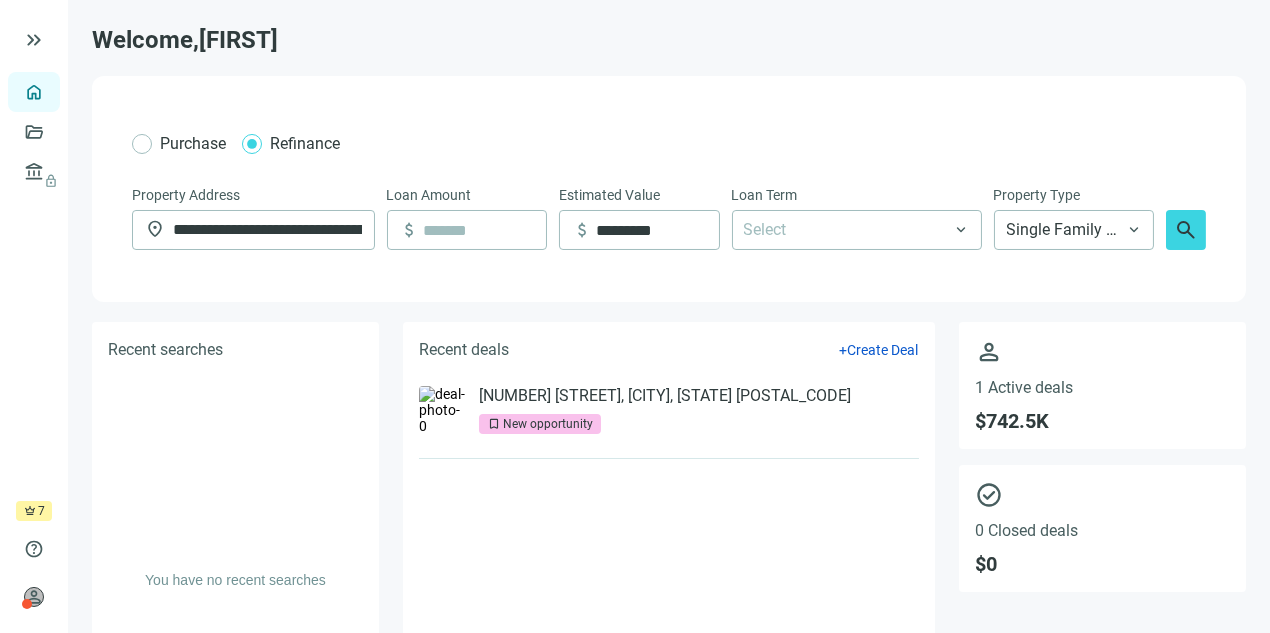 click on "**********" at bounding box center (669, 189) 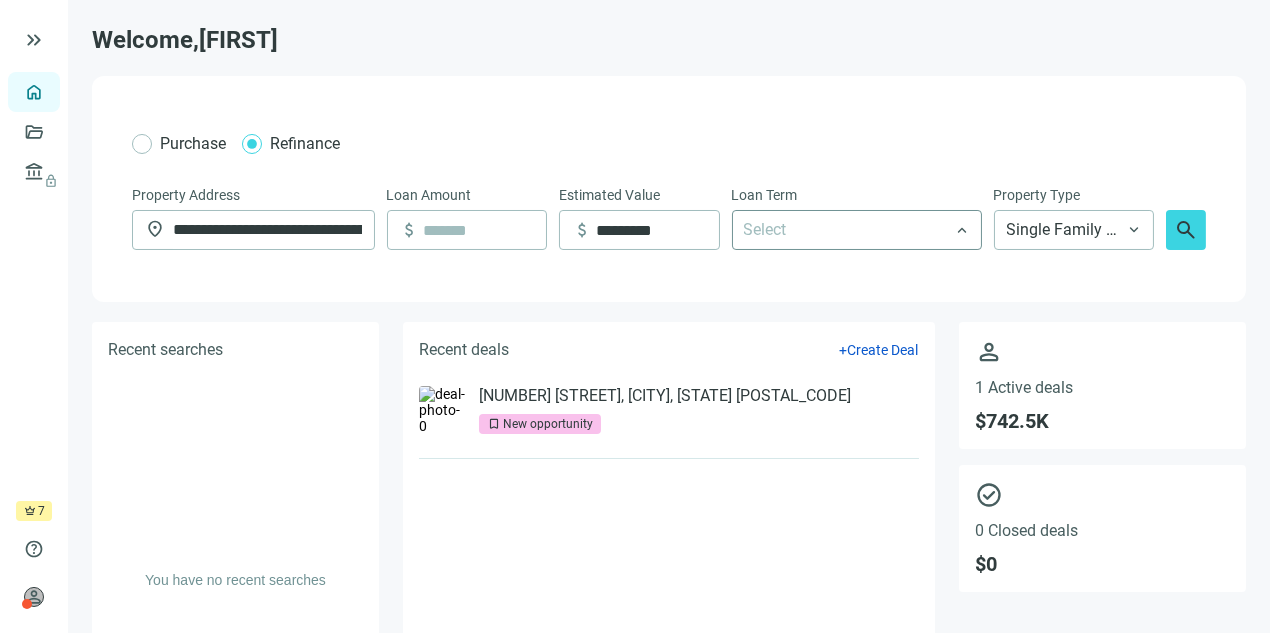 click on "Select" at bounding box center (857, 230) 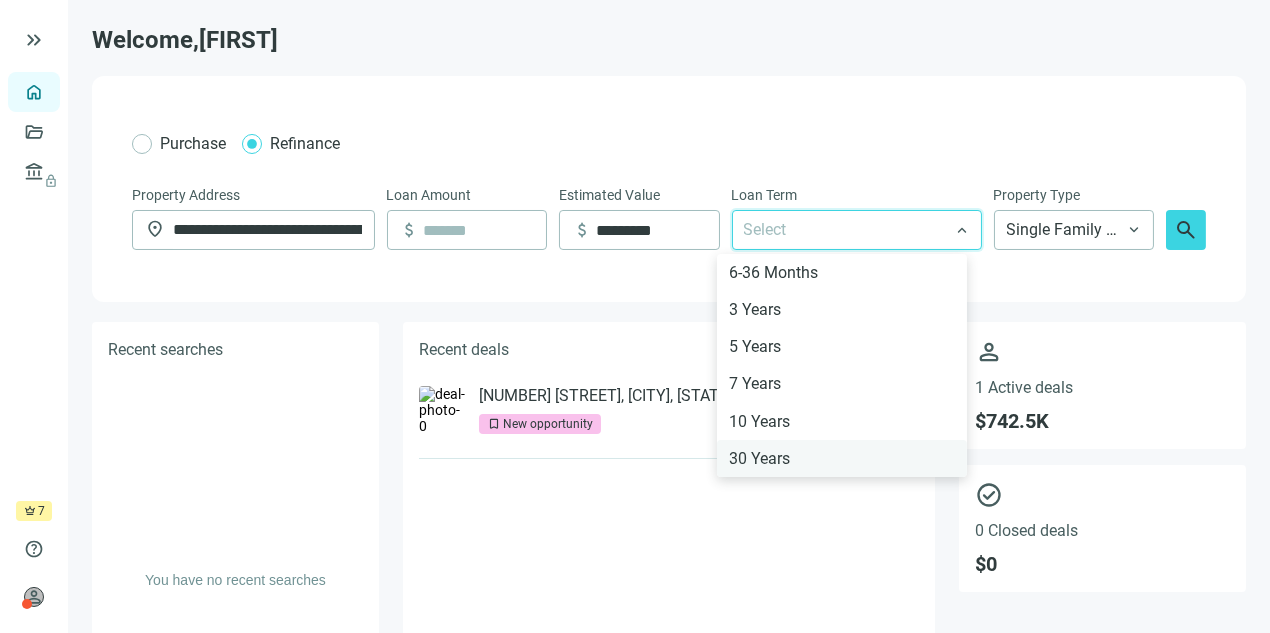 click on "30 Years" at bounding box center (842, 458) 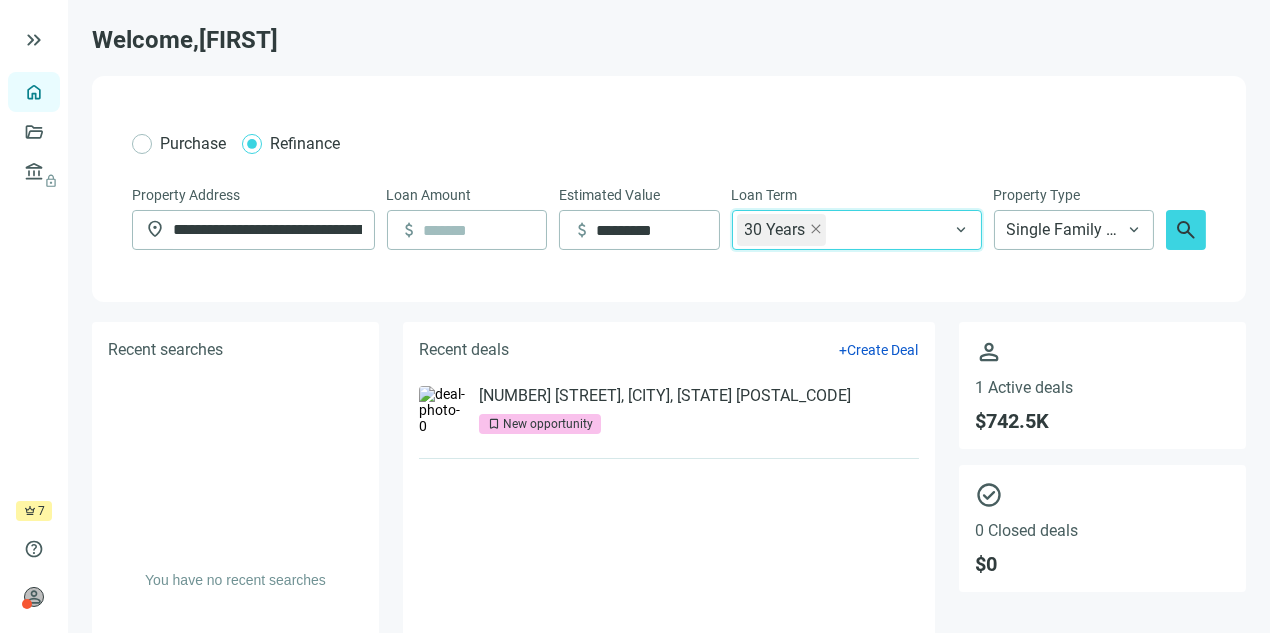 click on "**********" at bounding box center (669, 189) 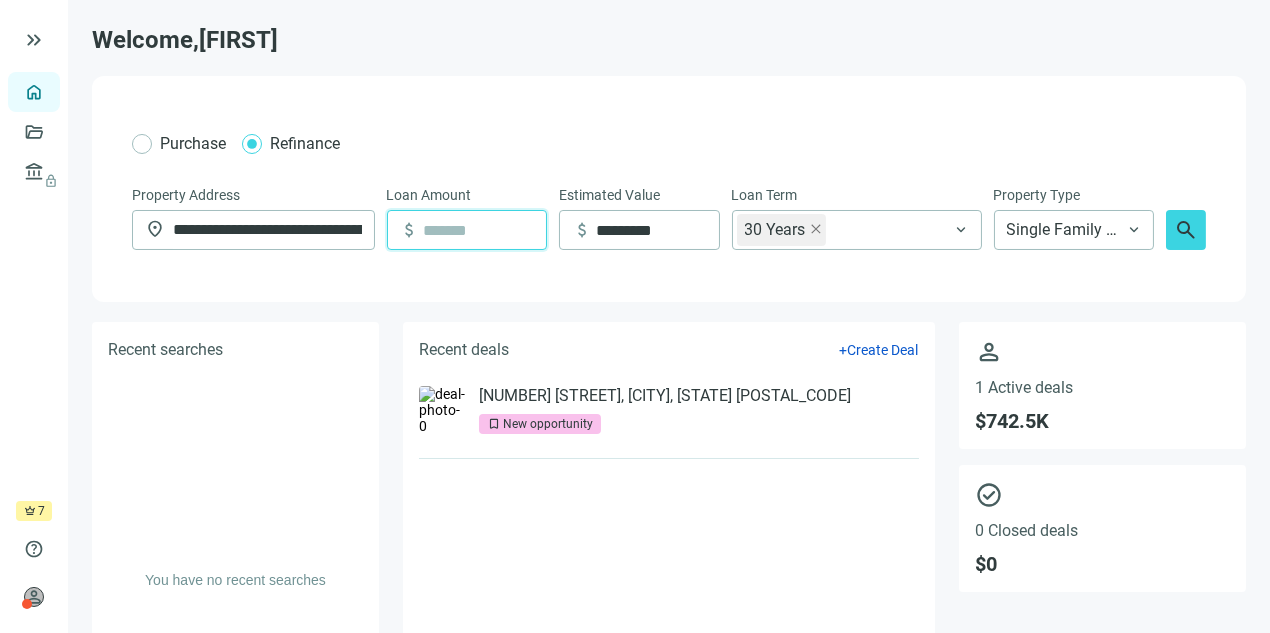 click at bounding box center [485, 230] 